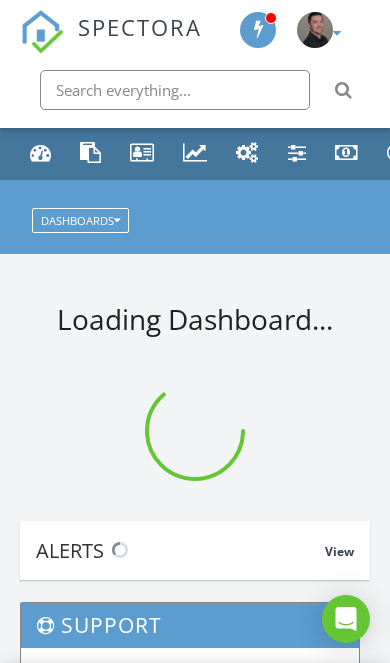 scroll, scrollTop: 0, scrollLeft: 0, axis: both 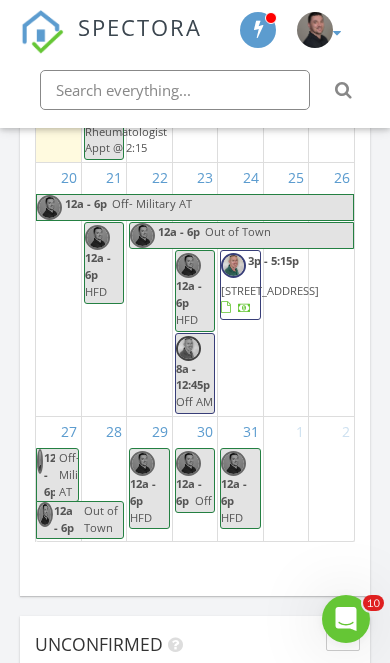 click on "[DATE] [DATE] list day week cal wk 4 wk month Sun Mon Tue Wed Thu Fri Sat 29
12a - 6p
Off-Military Drill
12a - 6p
CLOSED
12a - 6p
HFD
30
10a - 12p
[STREET_ADDRESS]
11a - 1:30p
[STREET_ADDRESS]
1
10a - 12p
[STREET_ADDRESS]" at bounding box center (195, 115) 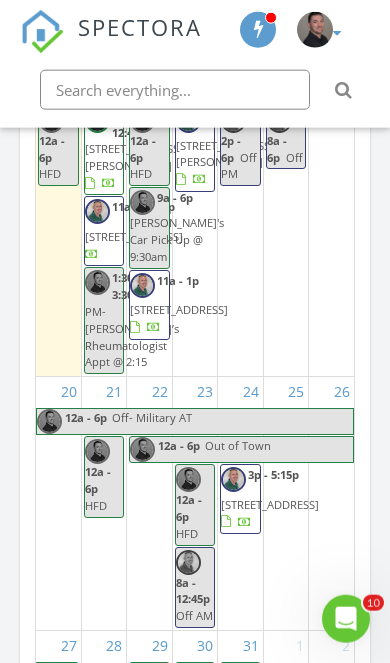 scroll, scrollTop: 2340, scrollLeft: 0, axis: vertical 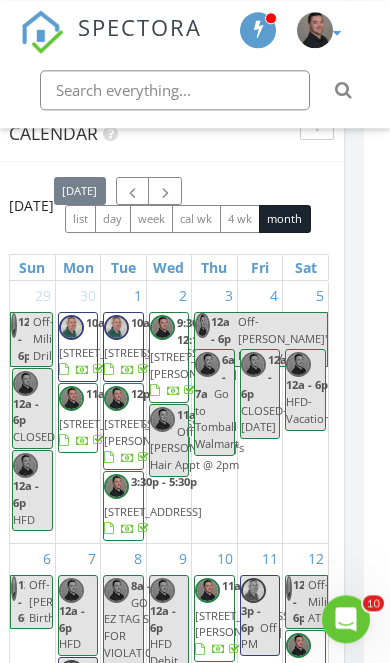 click at bounding box center [132, 191] 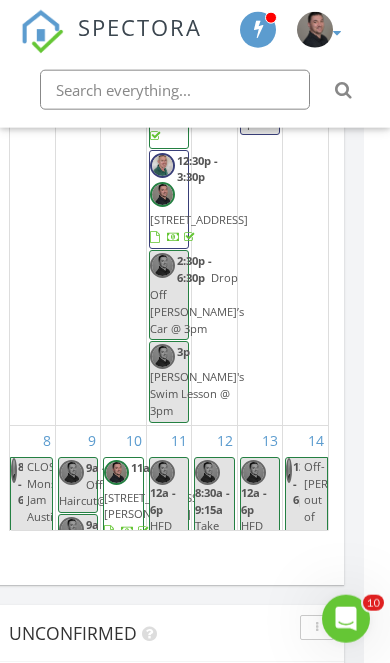 scroll, scrollTop: 2540, scrollLeft: 26, axis: both 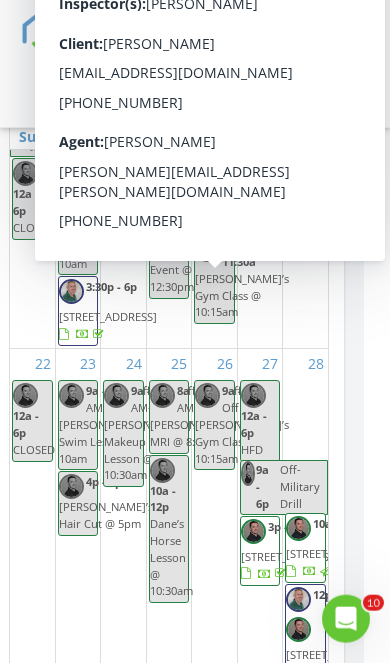 click on "295 County Road 37301, Splendora 77372" at bounding box center (244, 5) 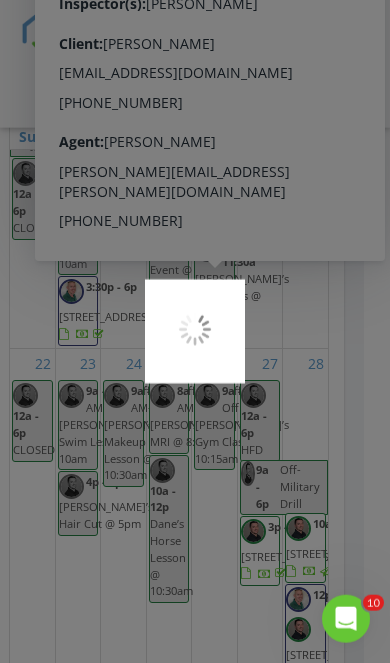 scroll, scrollTop: 2197, scrollLeft: 26, axis: both 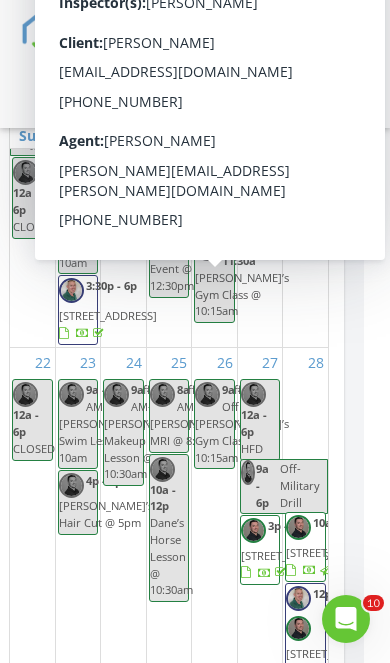 click on "Today
Derek Carl
12:00 am
HFD
Derek Carl
New Inspection     New Quote         Map               + − Leaflet  |  © MapTiler   © OpenStreetMap contributors     In Progress
Derek Carl
07/12/25 11:00 am   4510 Lazy Grains Ln, Fulshear, TX 77441
Derek Carl
Calendar                 June 2025 today list day week cal wk 4 wk month Sun Mon Tue Wed Thu Fri Sat 1
12a - 6p
Out of office in Virginia
12a - 6p
CLOSED
12a - 6p
HFD Debit Day (Vacation Day/Off)
2 3
4" at bounding box center [169, -137] 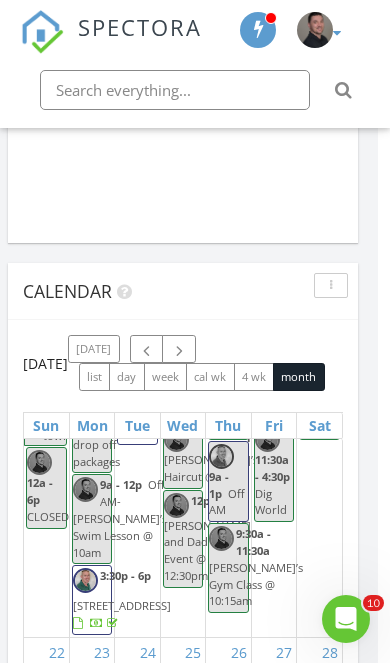 scroll, scrollTop: 1907, scrollLeft: 11, axis: both 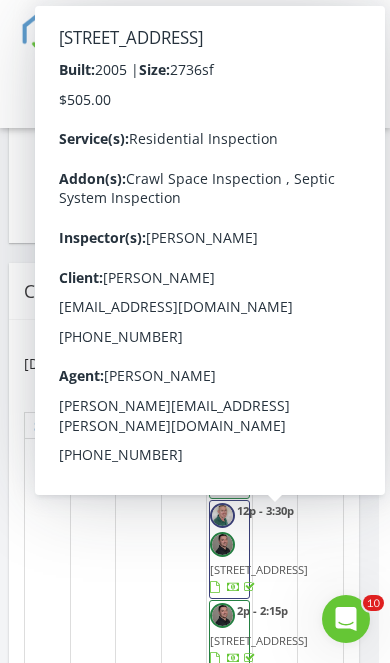 click on "295 County Road 37301, Splendora 77372" at bounding box center [305, 373] 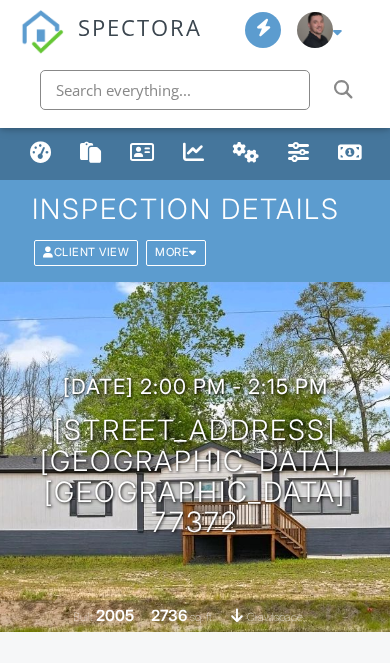 scroll, scrollTop: 0, scrollLeft: 0, axis: both 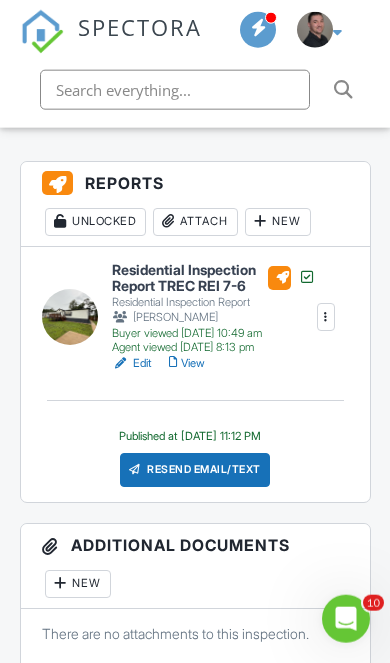 click at bounding box center (326, 317) 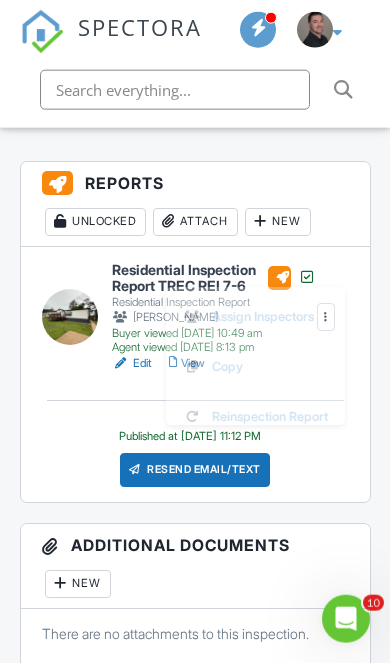 scroll, scrollTop: 520, scrollLeft: 0, axis: vertical 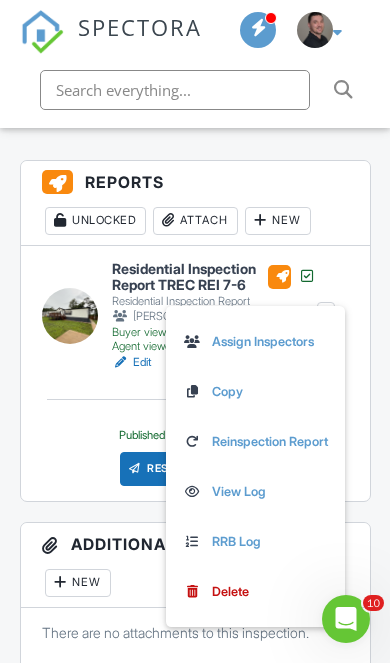 click on "Reinspection Report" at bounding box center [256, 442] 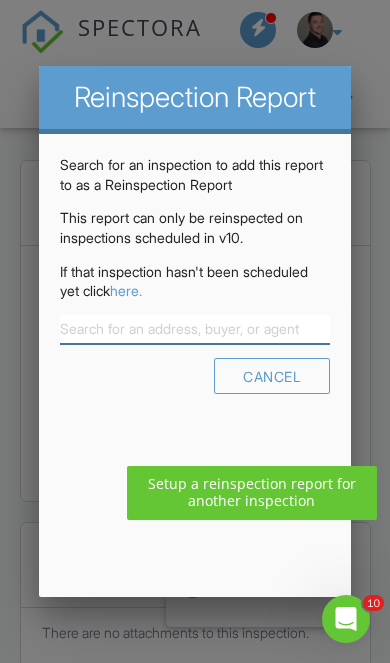 click at bounding box center (195, 329) 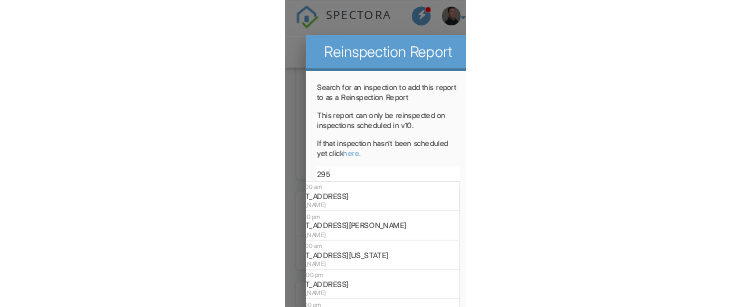 scroll, scrollTop: 931, scrollLeft: 0, axis: vertical 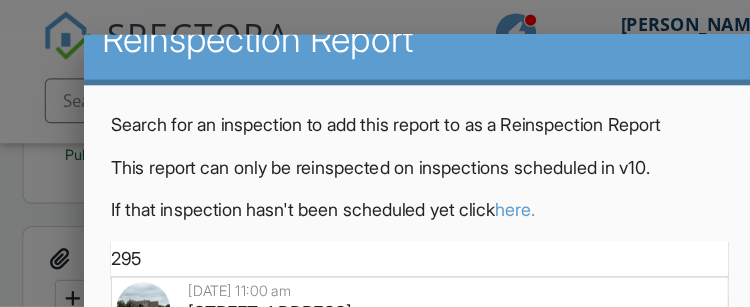 click on "295" at bounding box center (375, 231) 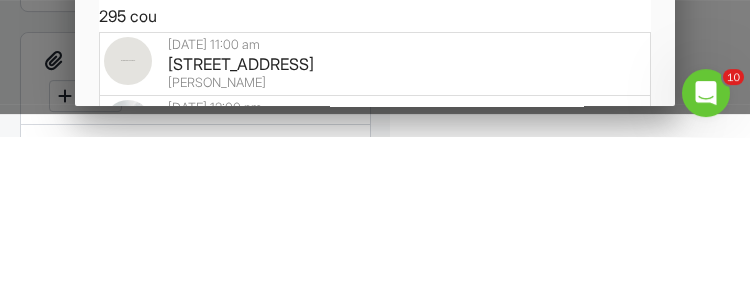 scroll, scrollTop: 91, scrollLeft: 0, axis: vertical 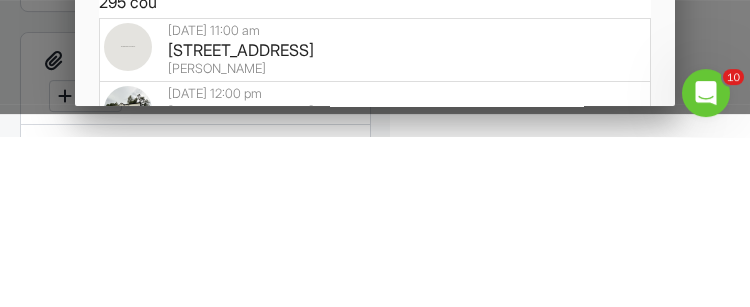 click on "295 County Road 37301, Splendora, TX 77372" at bounding box center (375, 220) 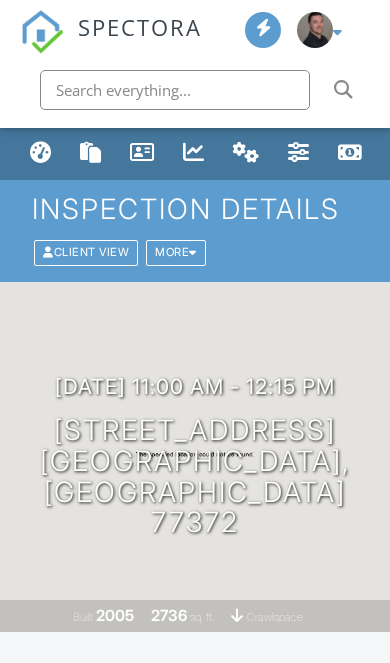 scroll, scrollTop: 0, scrollLeft: 0, axis: both 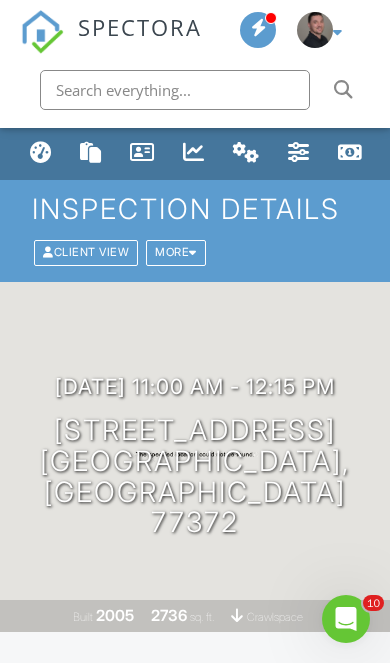 click at bounding box center [41, 152] 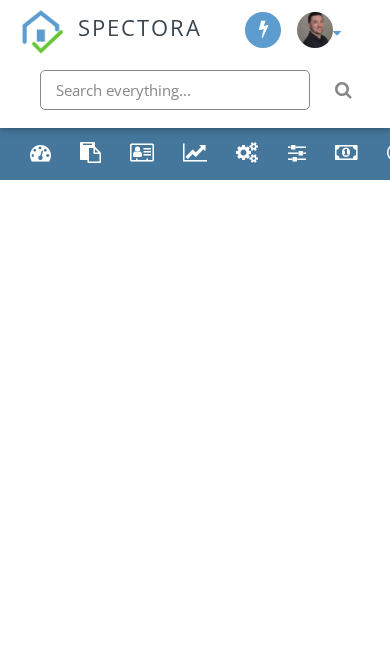 scroll, scrollTop: 0, scrollLeft: 0, axis: both 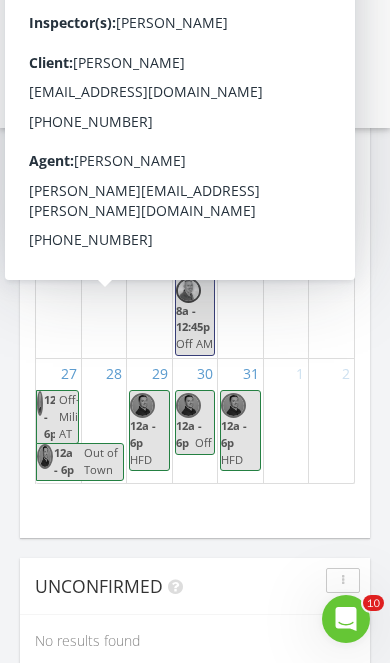 click on "[STREET_ADDRESS]" at bounding box center (134, -36) 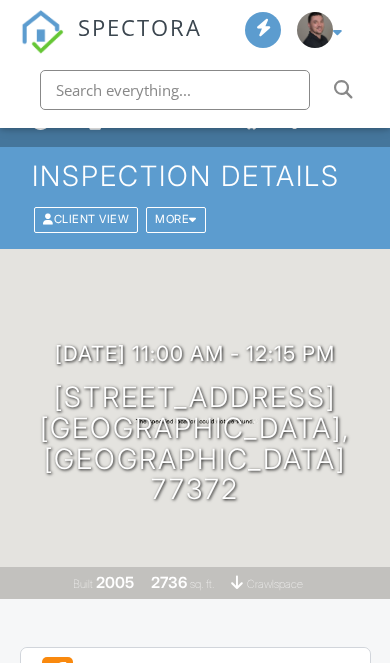 scroll, scrollTop: 544, scrollLeft: 0, axis: vertical 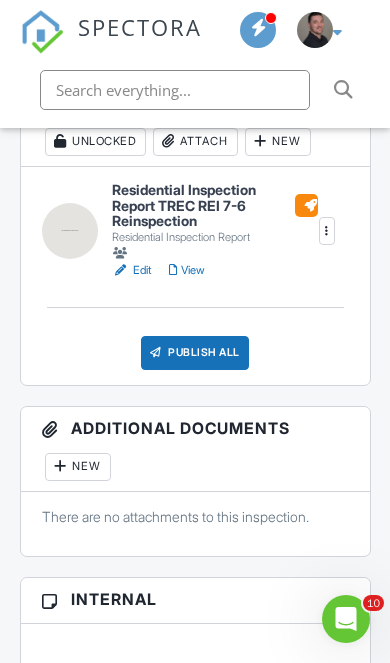 click at bounding box center (215, 253) 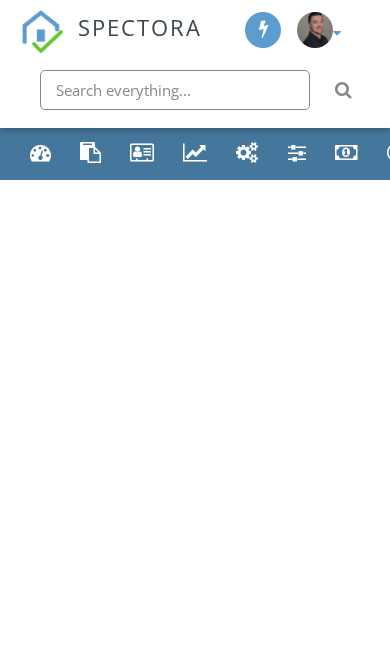 scroll, scrollTop: 0, scrollLeft: 0, axis: both 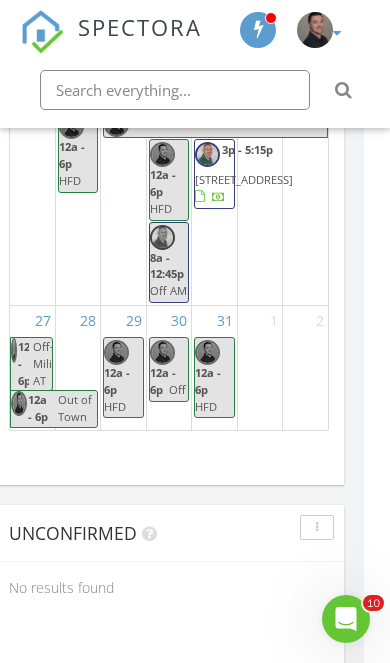 click on "19" at bounding box center (305, -114) 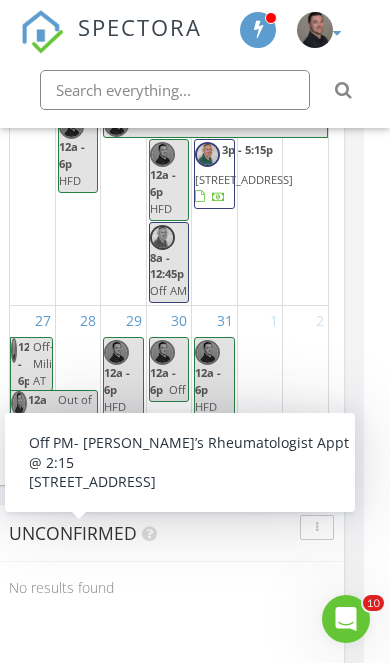 scroll, scrollTop: 517, scrollLeft: 0, axis: vertical 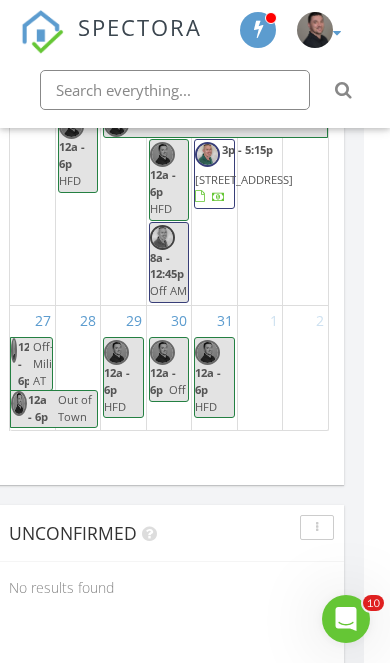 click on "19" at bounding box center [305, -114] 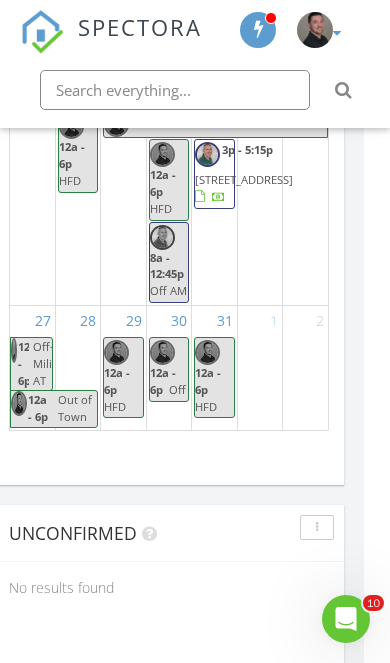click on "15" at bounding box center (123, -265) 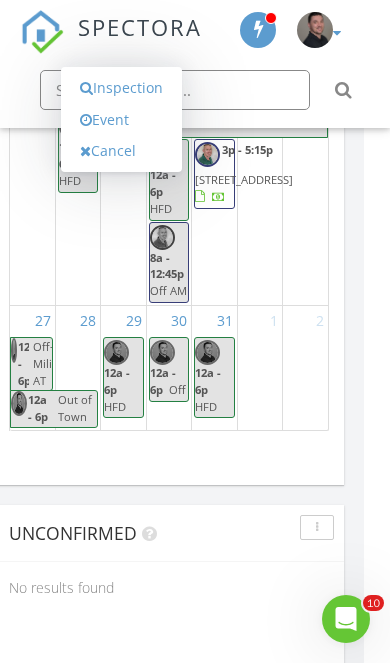 click at bounding box center (86, 120) 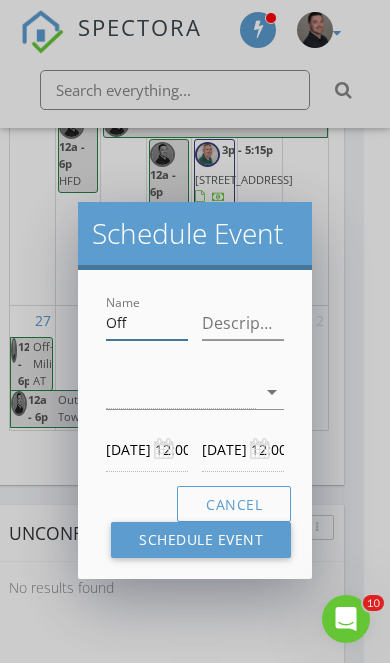 click on "Off" at bounding box center [147, 323] 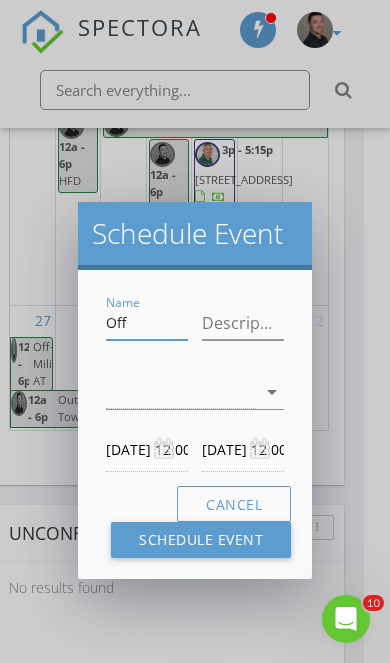 scroll, scrollTop: 2665, scrollLeft: 2, axis: both 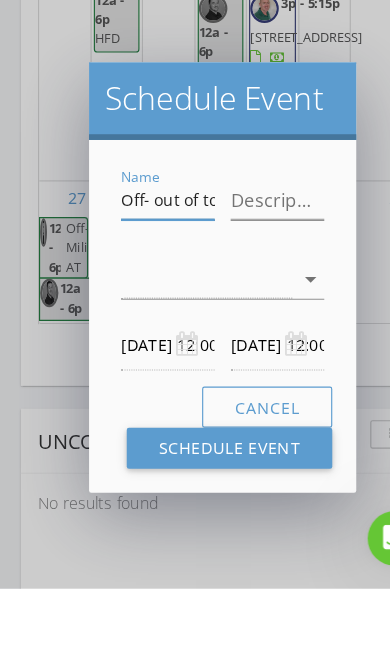 type on "Off- out of town" 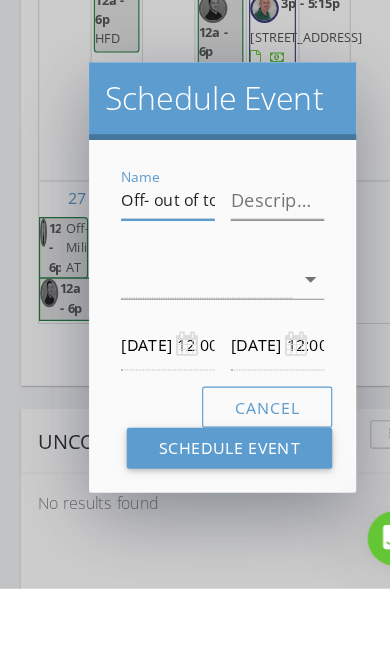 click at bounding box center [181, 392] 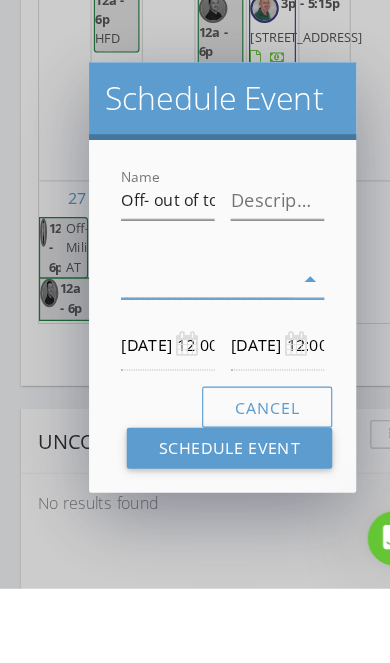 scroll, scrollTop: 2715, scrollLeft: 2, axis: both 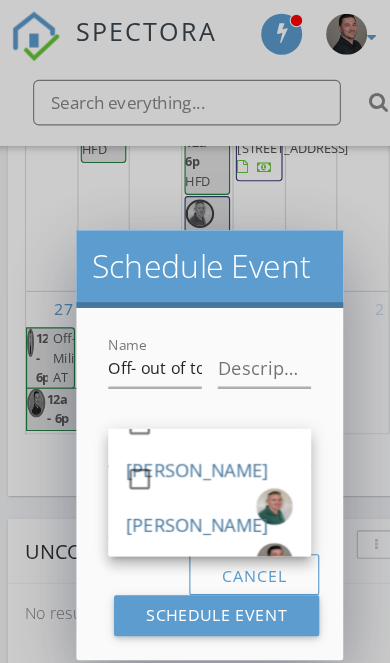 click at bounding box center (134, 420) 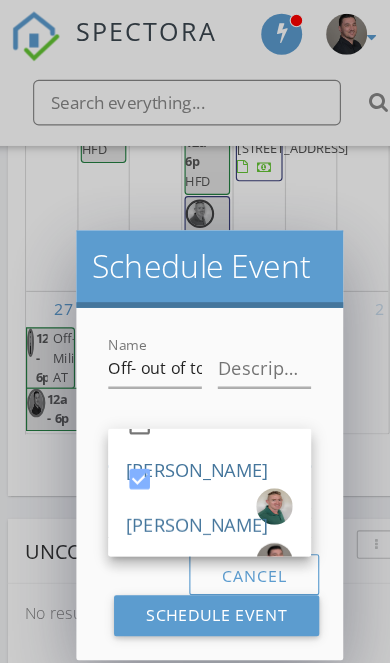 click on "Name Off- out of town   Description     check_box_outline_blank   [PERSON_NAME]   check_box   [PERSON_NAME]   [PERSON_NAME] arrow_drop_down   [DATE] 12:00 AM   [DATE] 12:00 AM         Cancel   Schedule Event" at bounding box center [195, 424] 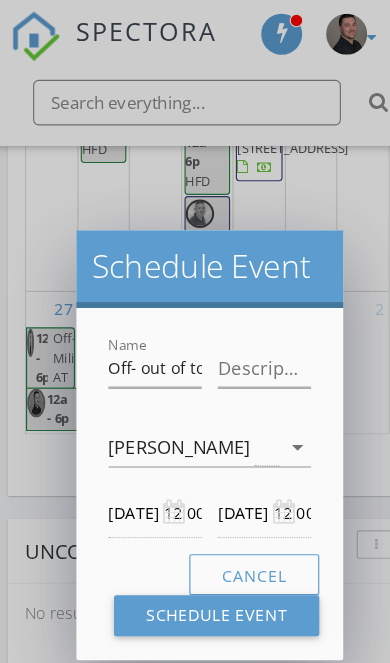 click on "[DATE] 12:00 AM" at bounding box center (147, 450) 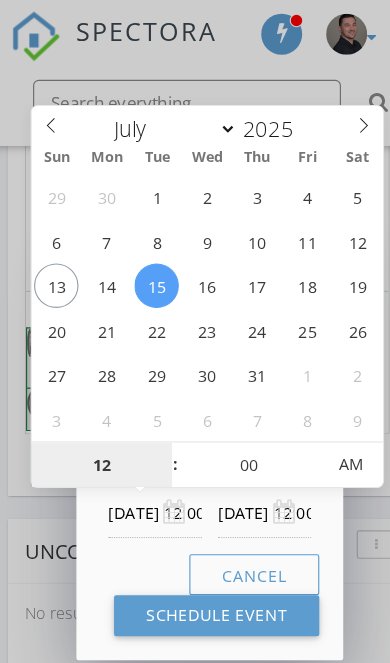 click on "12" at bounding box center (100, 408) 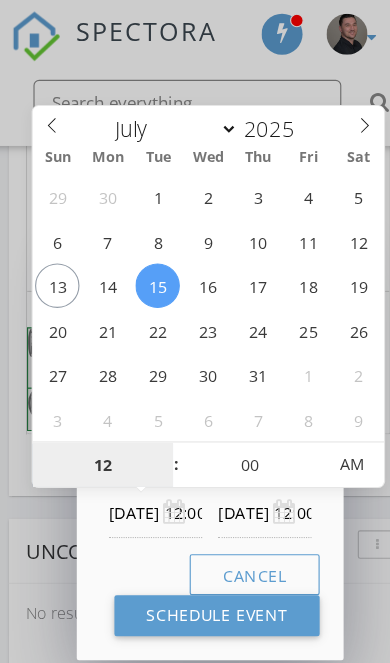 click on "12" at bounding box center (100, 408) 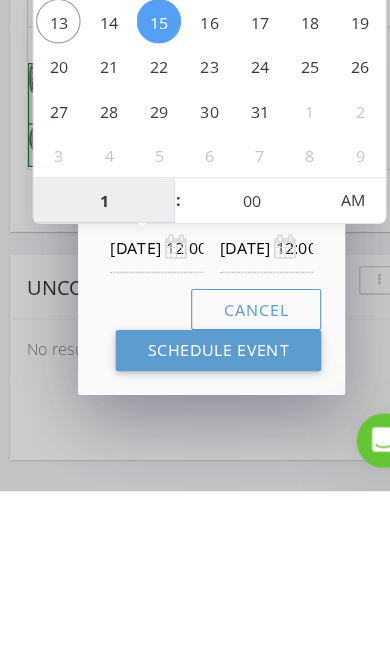 type on "12" 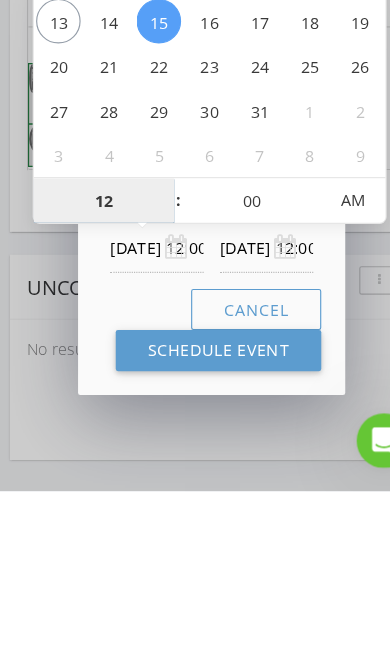 type on "[DATE] 12:00 PM" 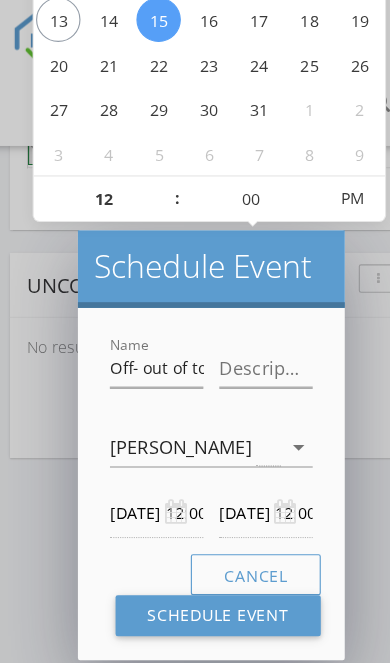click on "[DATE] 12:00 PM" at bounding box center [243, 450] 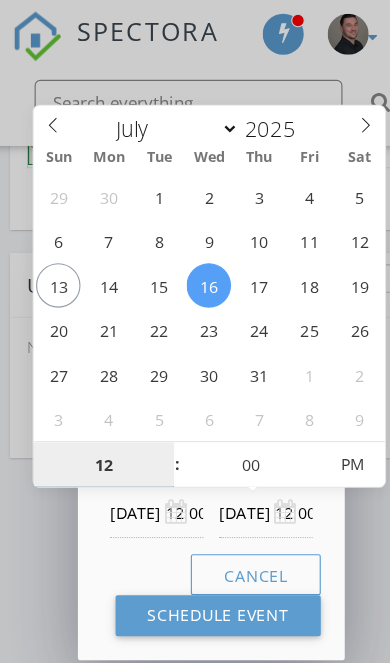 type on "[DATE] 12:00 PM" 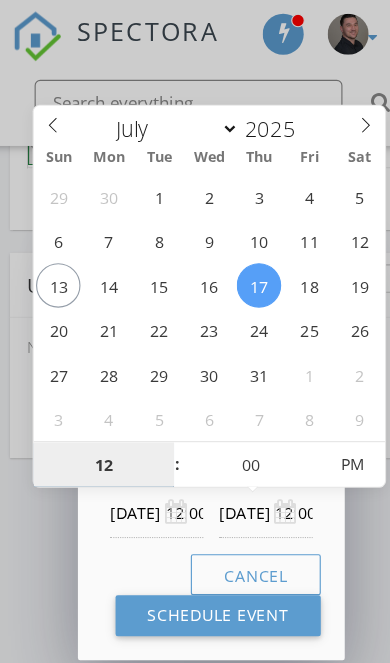click on "12" at bounding box center (100, 408) 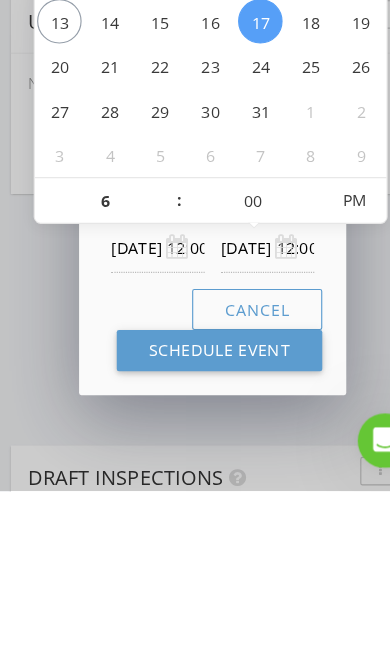 type on "06" 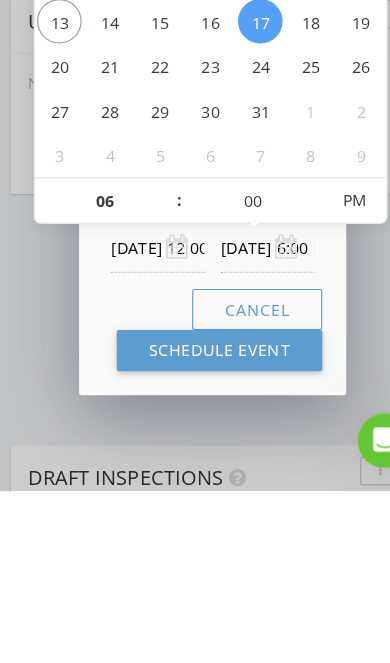 scroll, scrollTop: 3181, scrollLeft: 2, axis: both 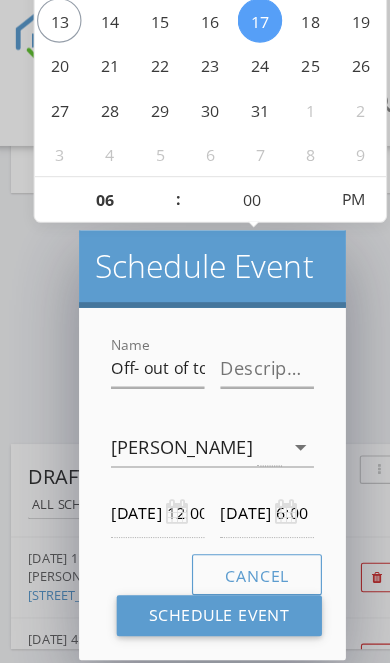 click on "Schedule Event" at bounding box center [201, 540] 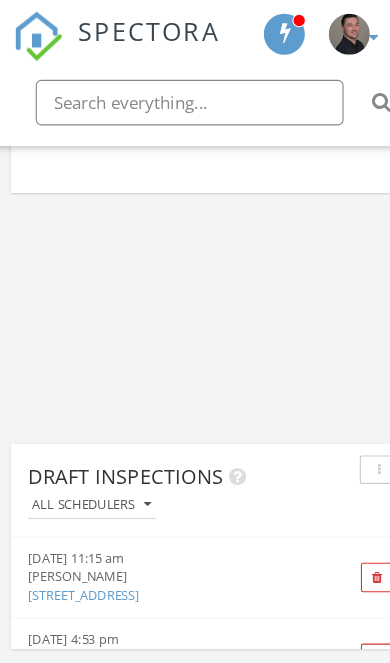 scroll, scrollTop: 0, scrollLeft: 0, axis: both 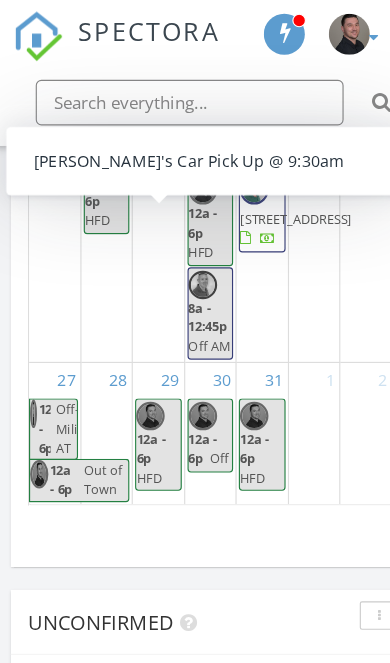 click on "9a - 6p
[PERSON_NAME]'s Car Pick Up @ 9:30am" at bounding box center (147, -187) 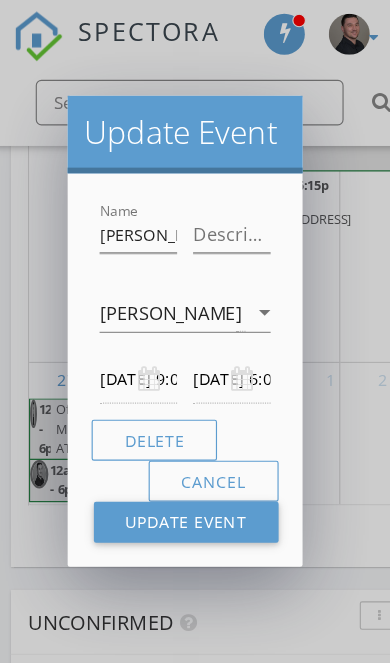 click on "Delete" at bounding box center (144, 386) 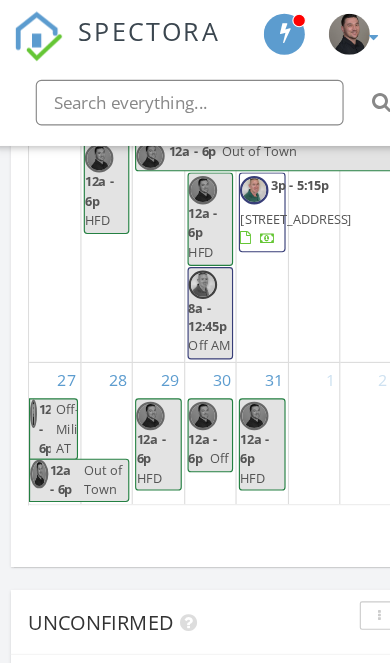 scroll, scrollTop: 0, scrollLeft: 0, axis: both 